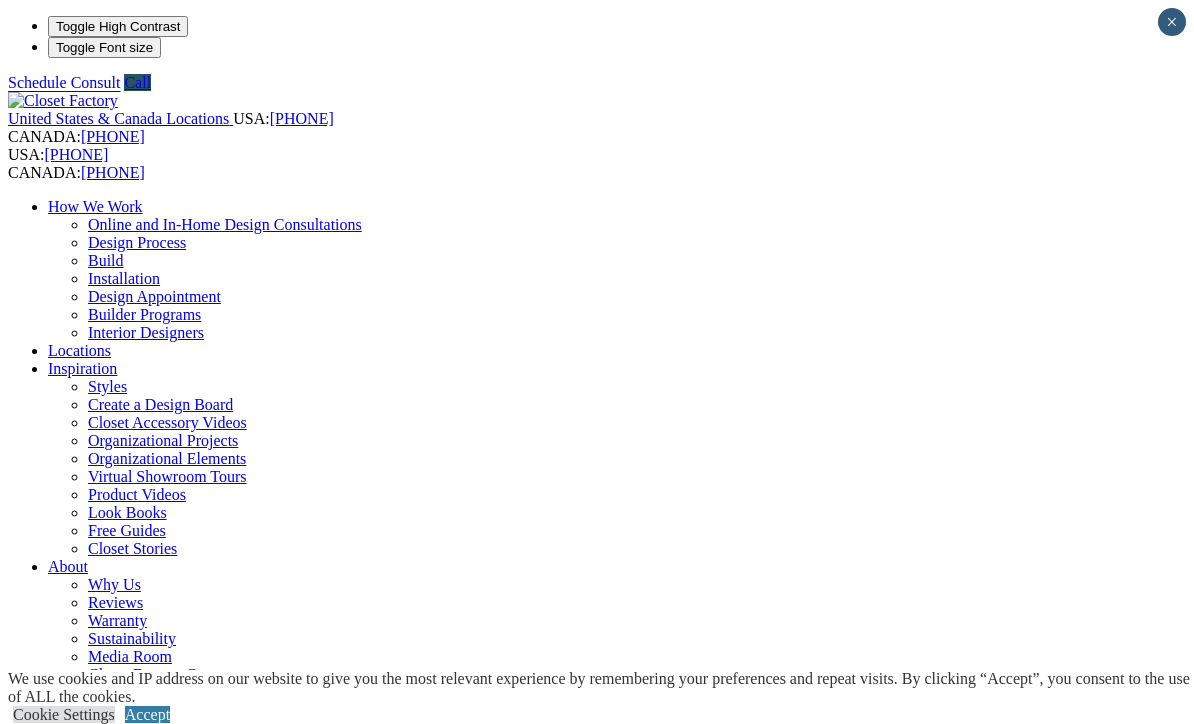 scroll, scrollTop: 0, scrollLeft: 0, axis: both 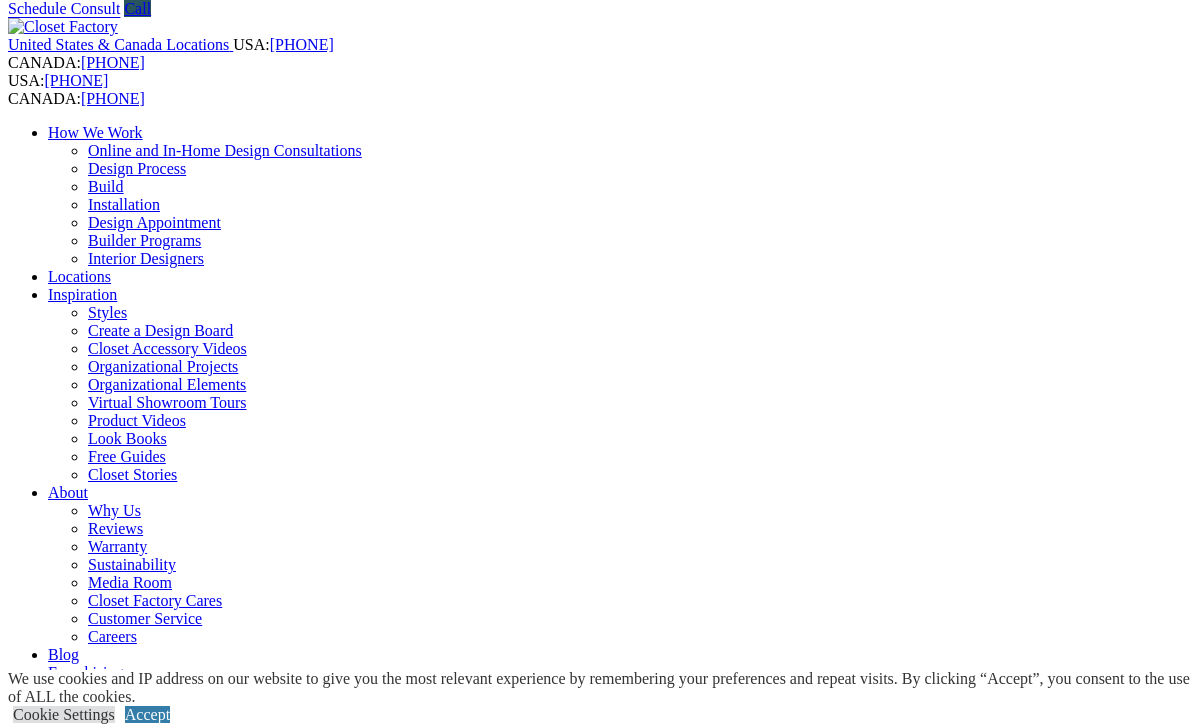 click on "CLOSE (X)" at bounding box center (46, 1771) 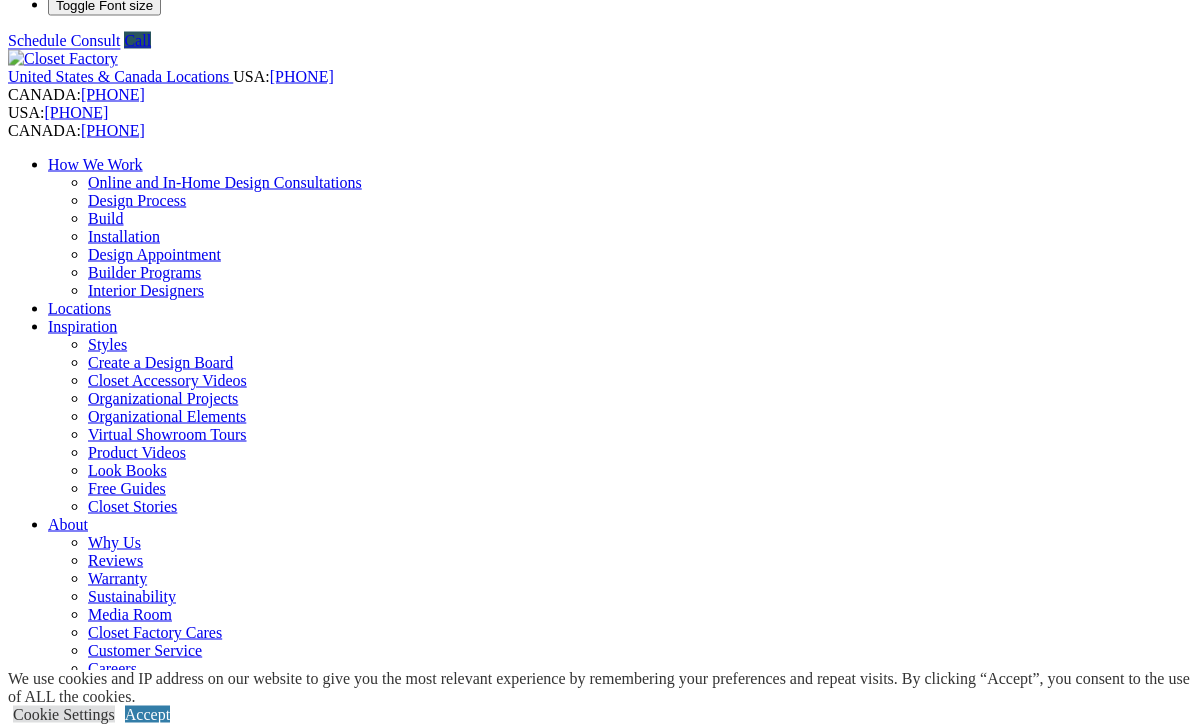 scroll, scrollTop: 43, scrollLeft: 0, axis: vertical 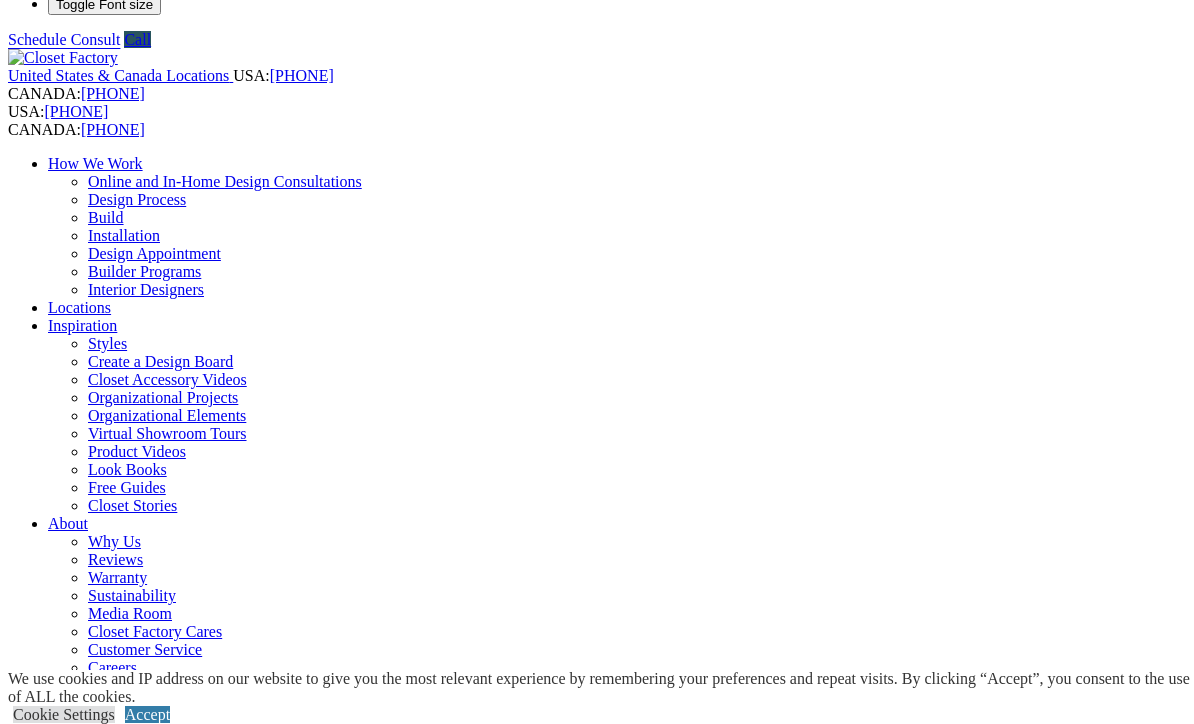 click on "View More Offices" at bounding box center [-5901, 2072] 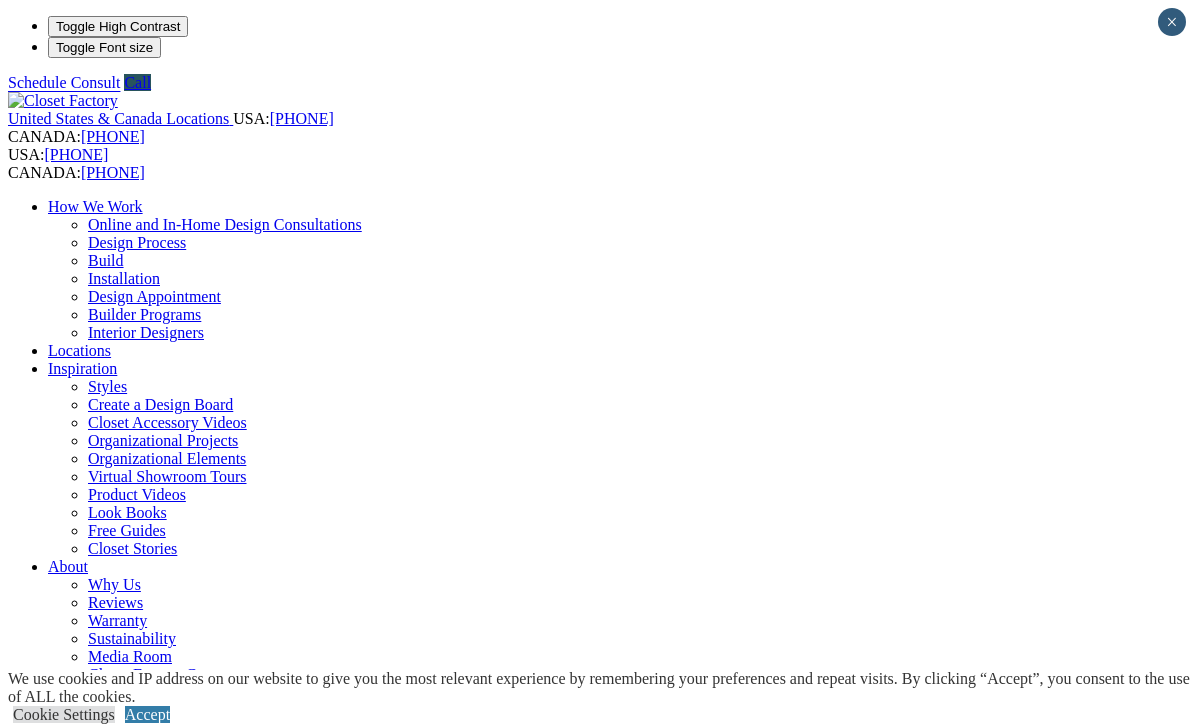 scroll, scrollTop: 0, scrollLeft: 0, axis: both 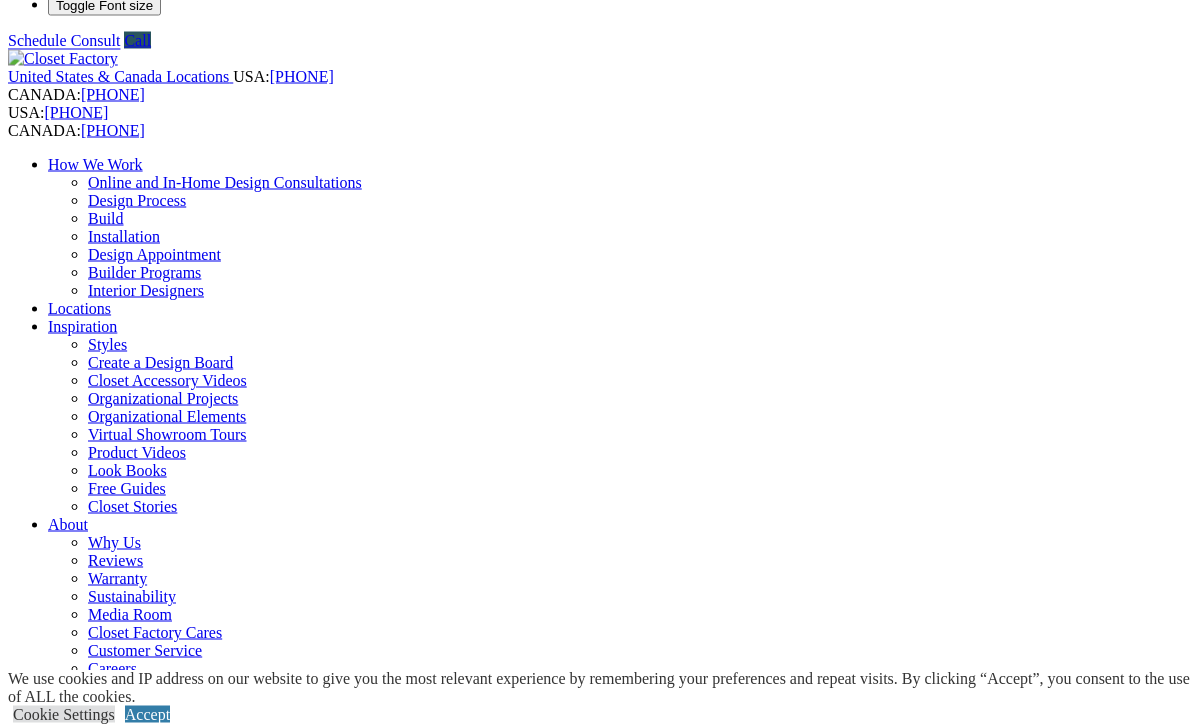 click on "Next Slide" at bounding box center [597, 1945] 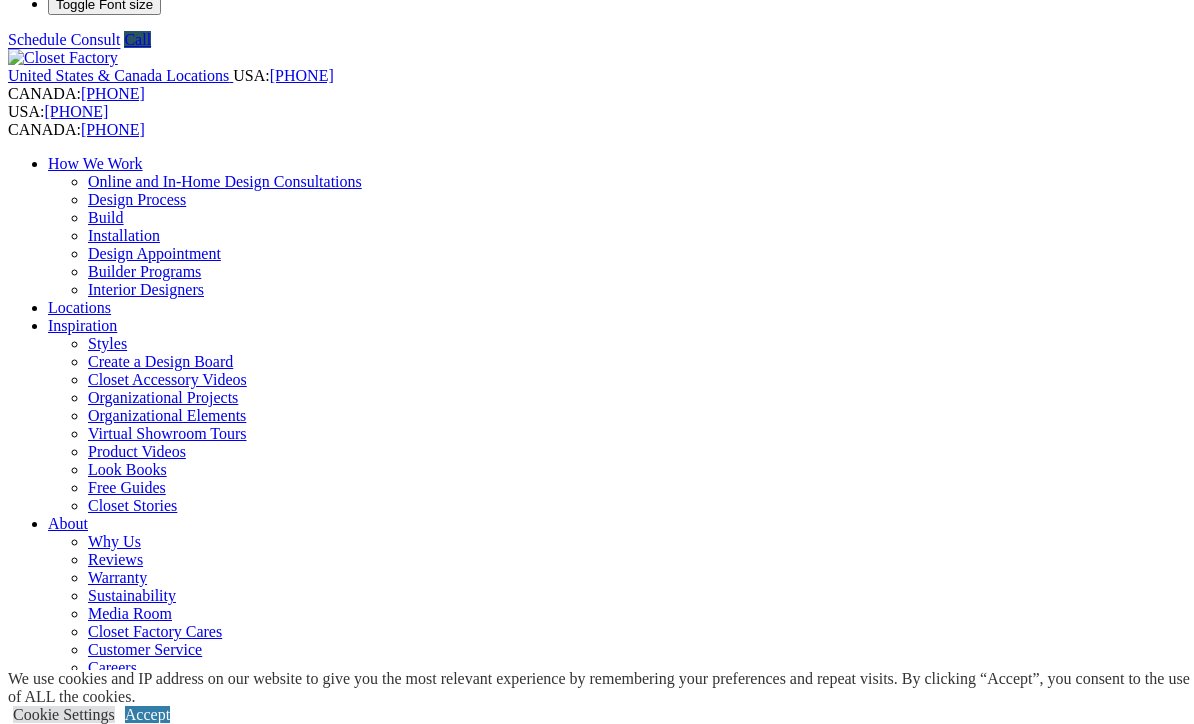 click on "Next Slide" at bounding box center [597, 1944] 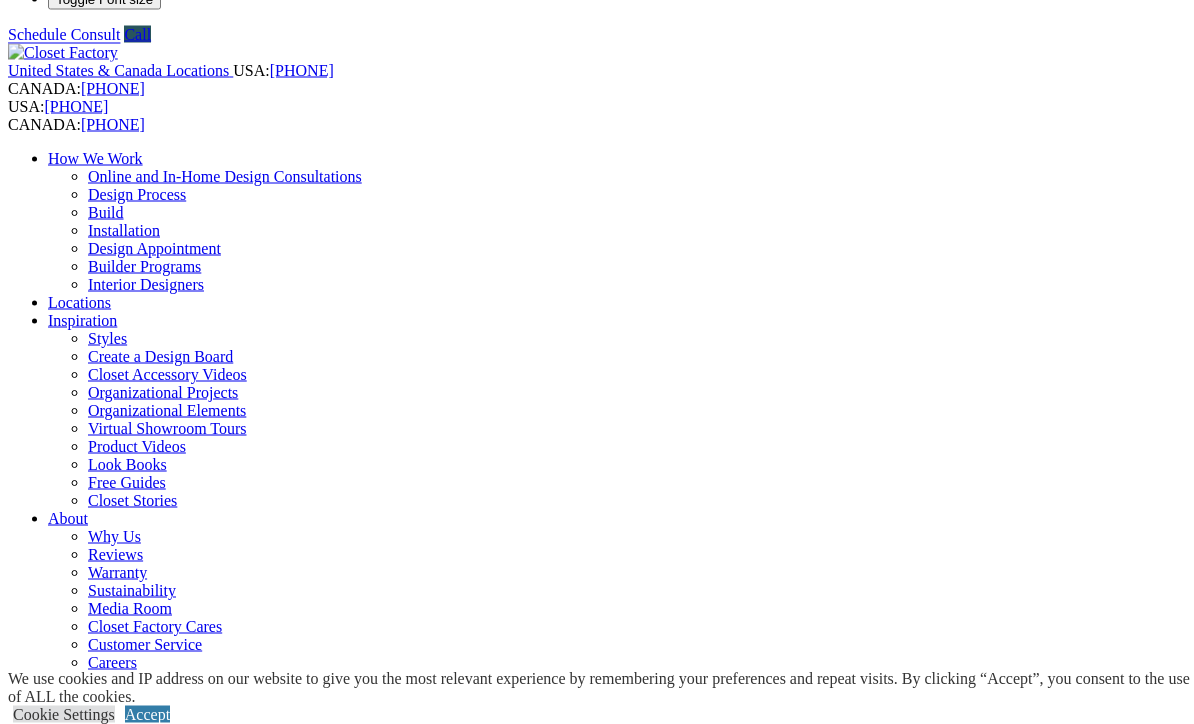 scroll, scrollTop: 49, scrollLeft: 0, axis: vertical 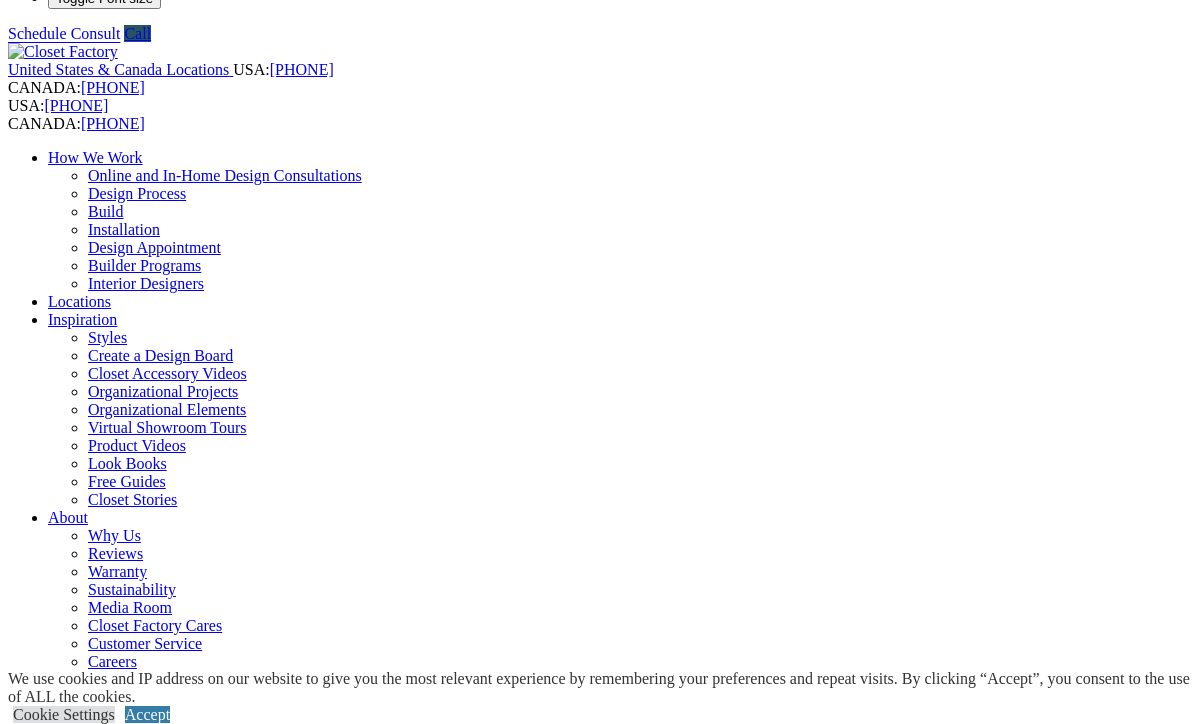 click on "Craft Room" at bounding box center (126, 1215) 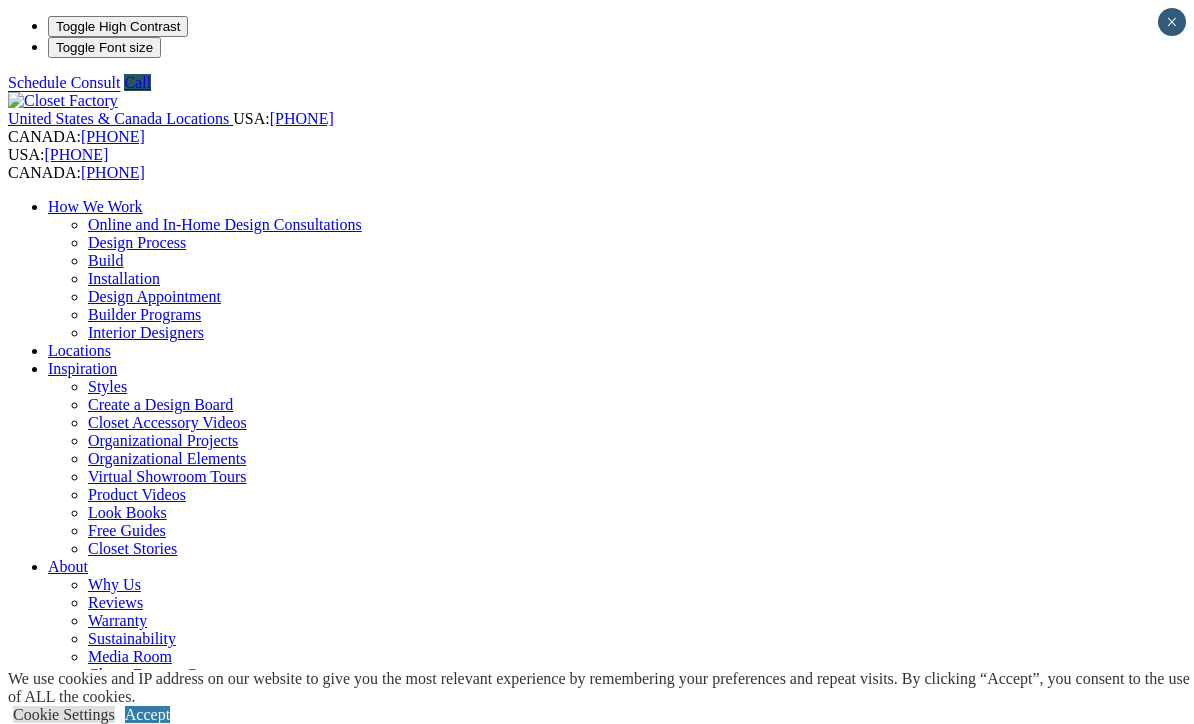 scroll, scrollTop: 0, scrollLeft: 0, axis: both 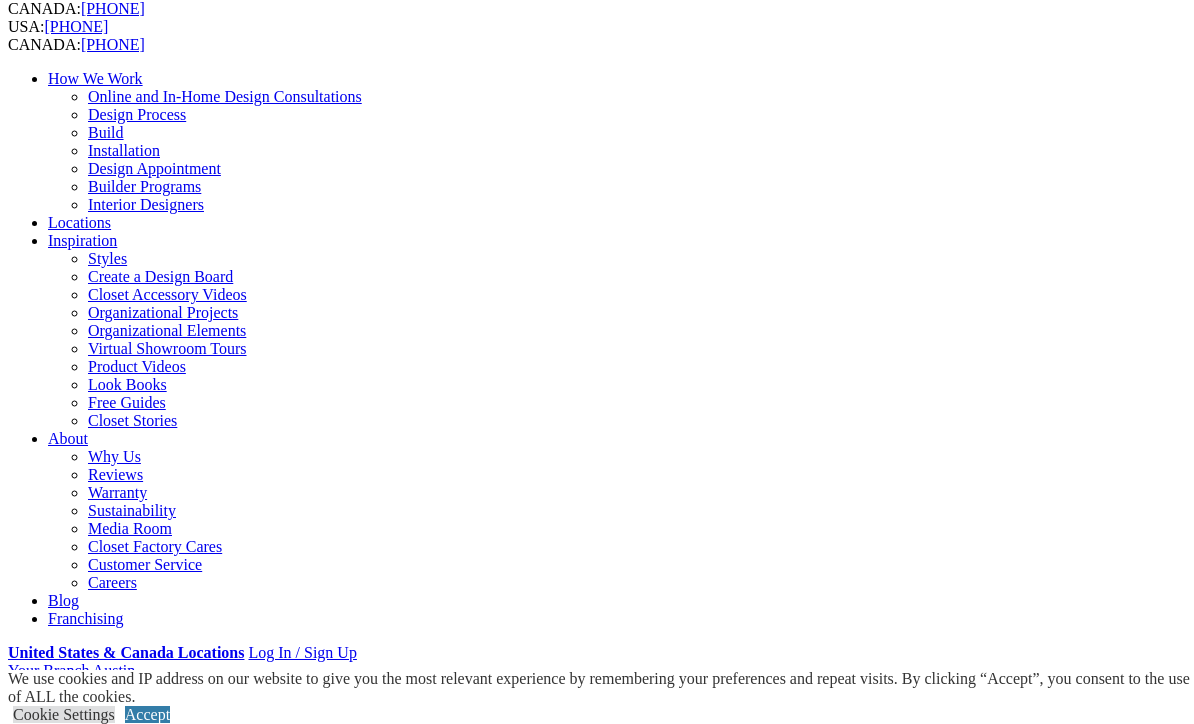 click on "Next Slide" at bounding box center (597, 1845) 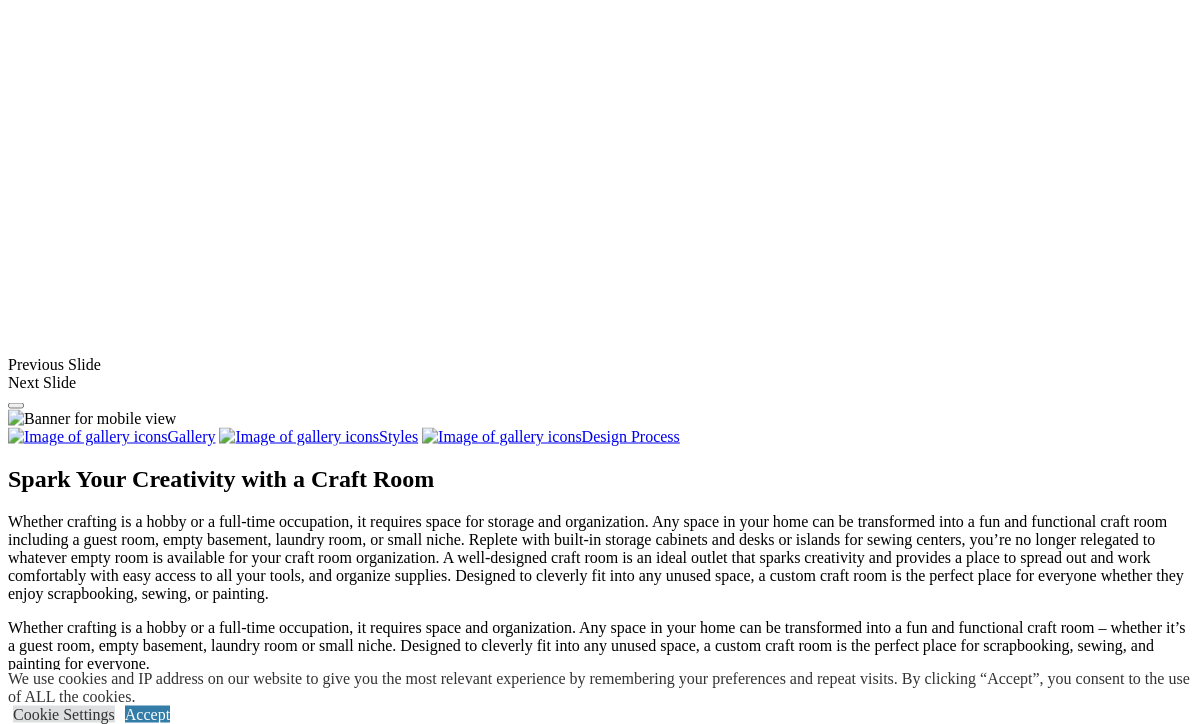 scroll, scrollTop: 1548, scrollLeft: 0, axis: vertical 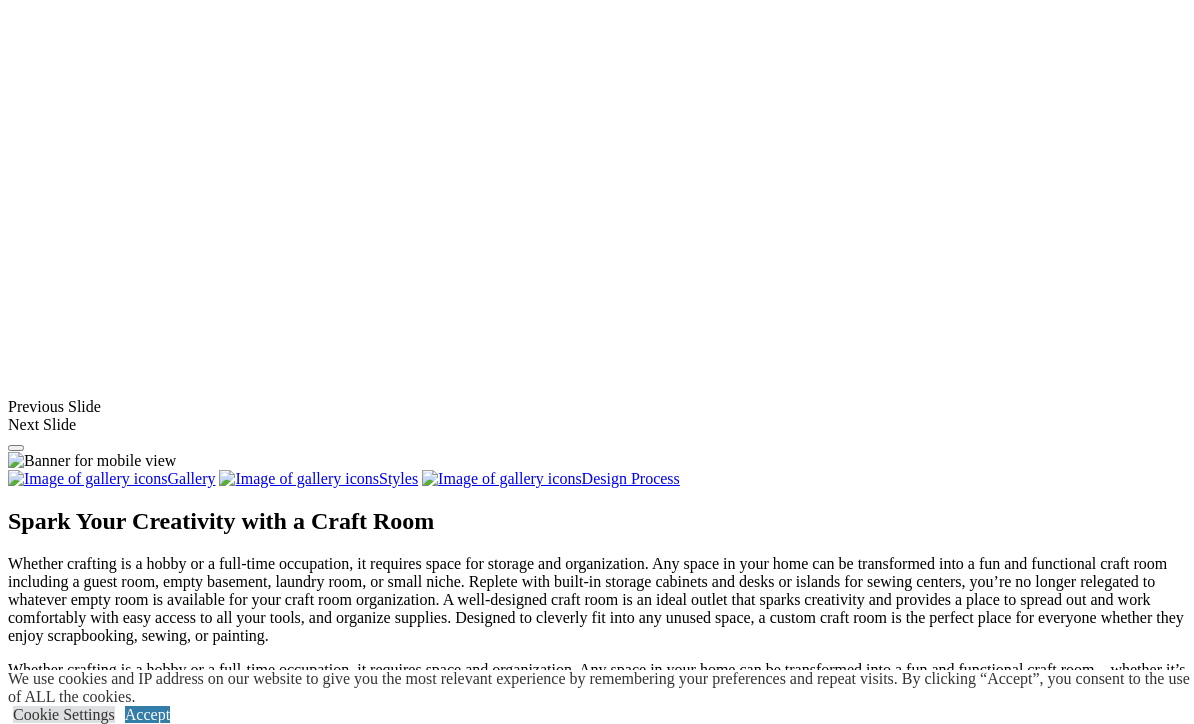 click at bounding box center [201, 1391] 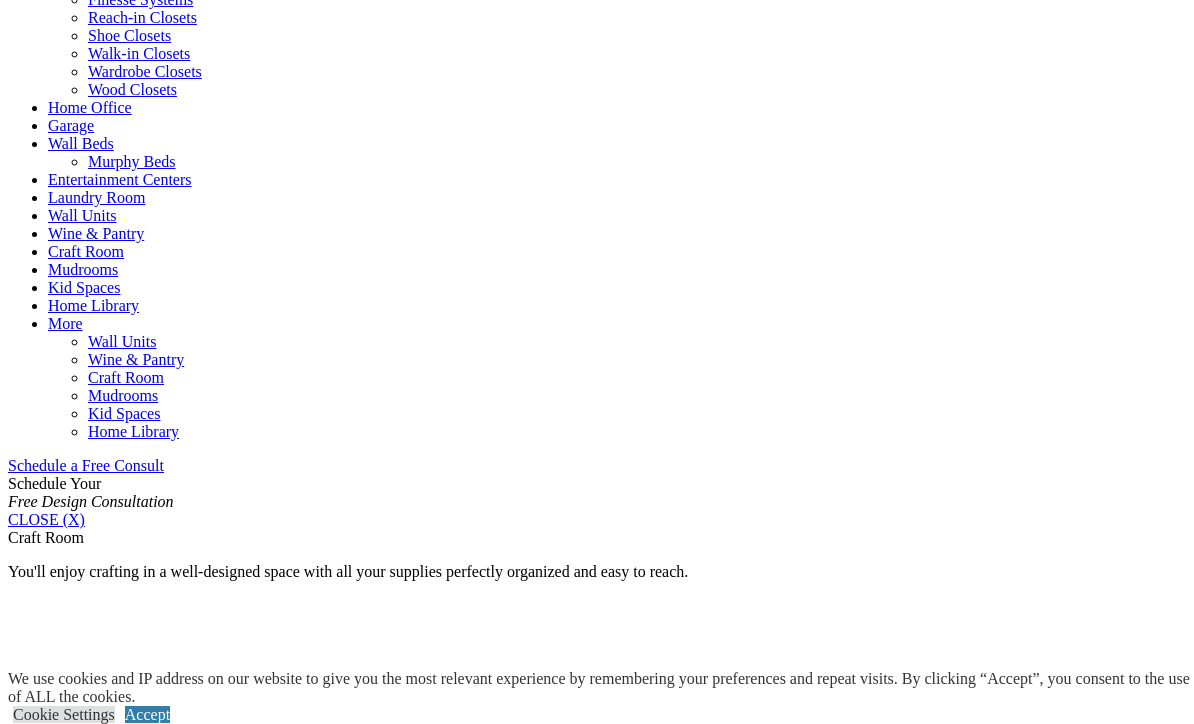 scroll, scrollTop: 886, scrollLeft: 0, axis: vertical 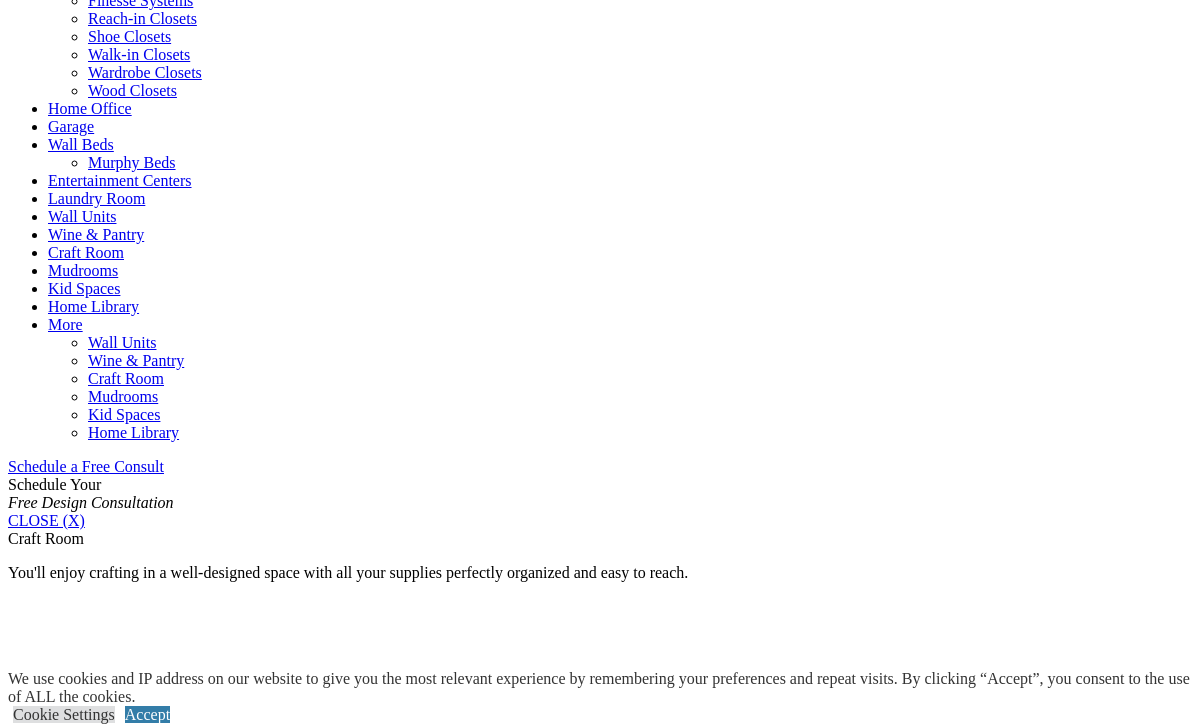 click on "Entertainment Centers" at bounding box center [120, 180] 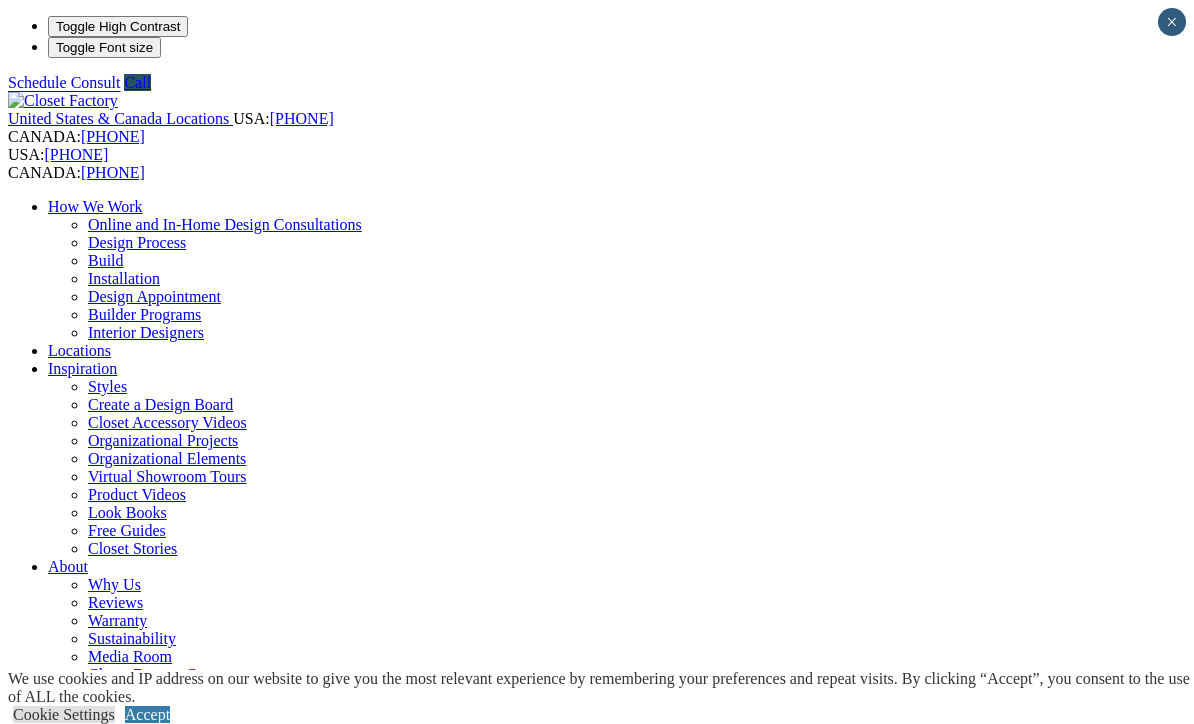 scroll, scrollTop: 0, scrollLeft: 0, axis: both 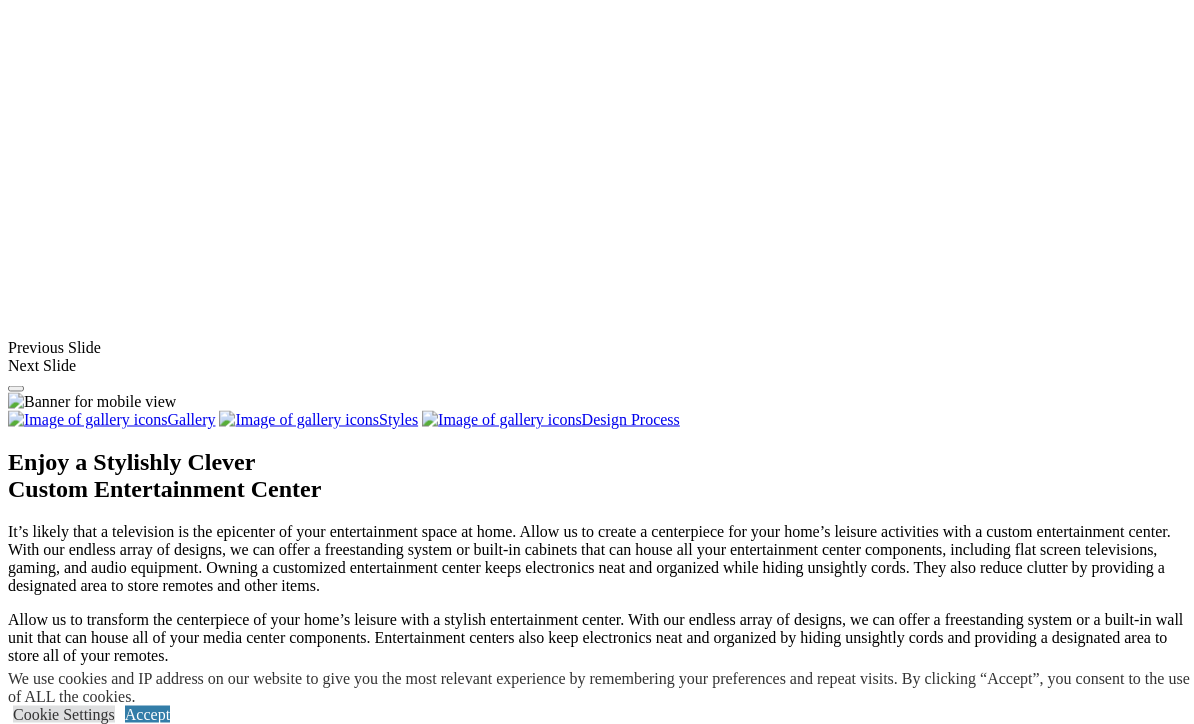 click at bounding box center [57, 1323] 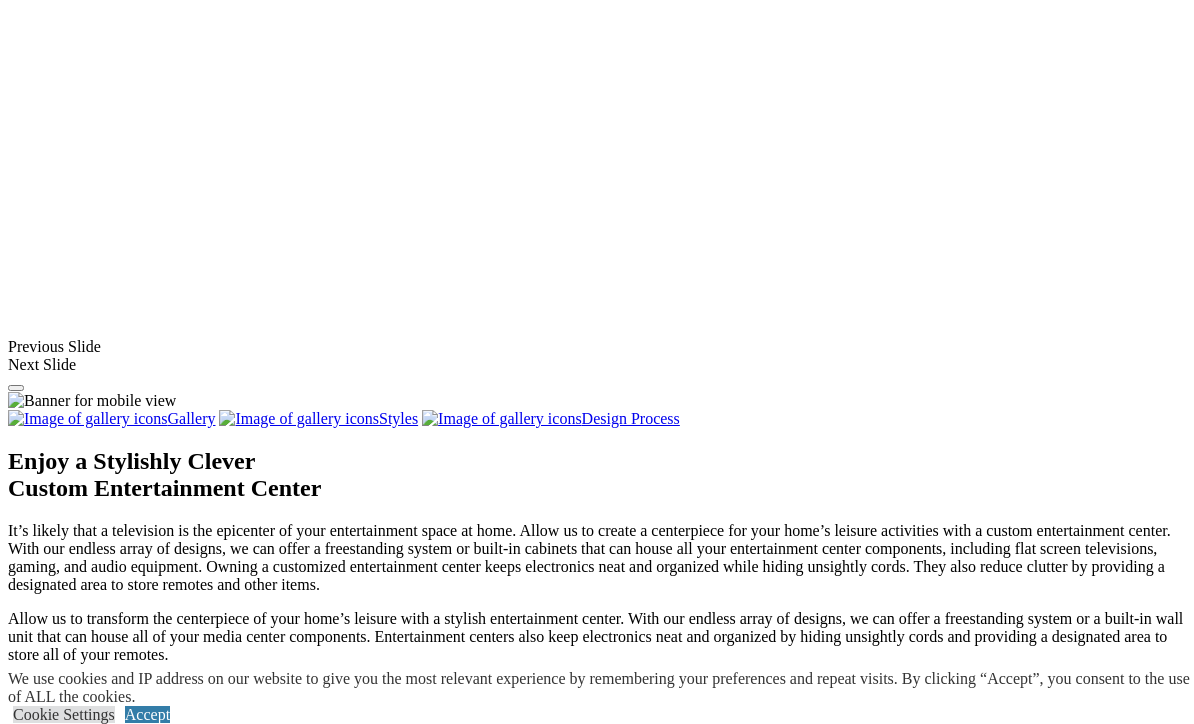 click at bounding box center (8, 35431) 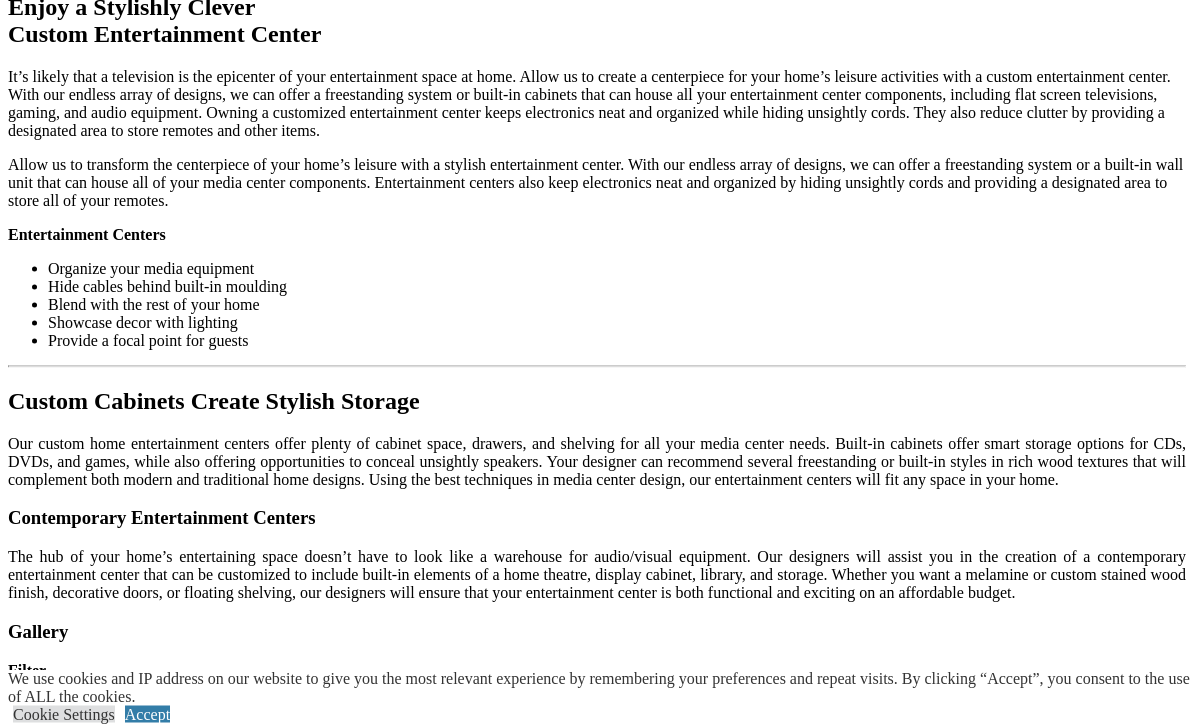 scroll, scrollTop: 2005, scrollLeft: 0, axis: vertical 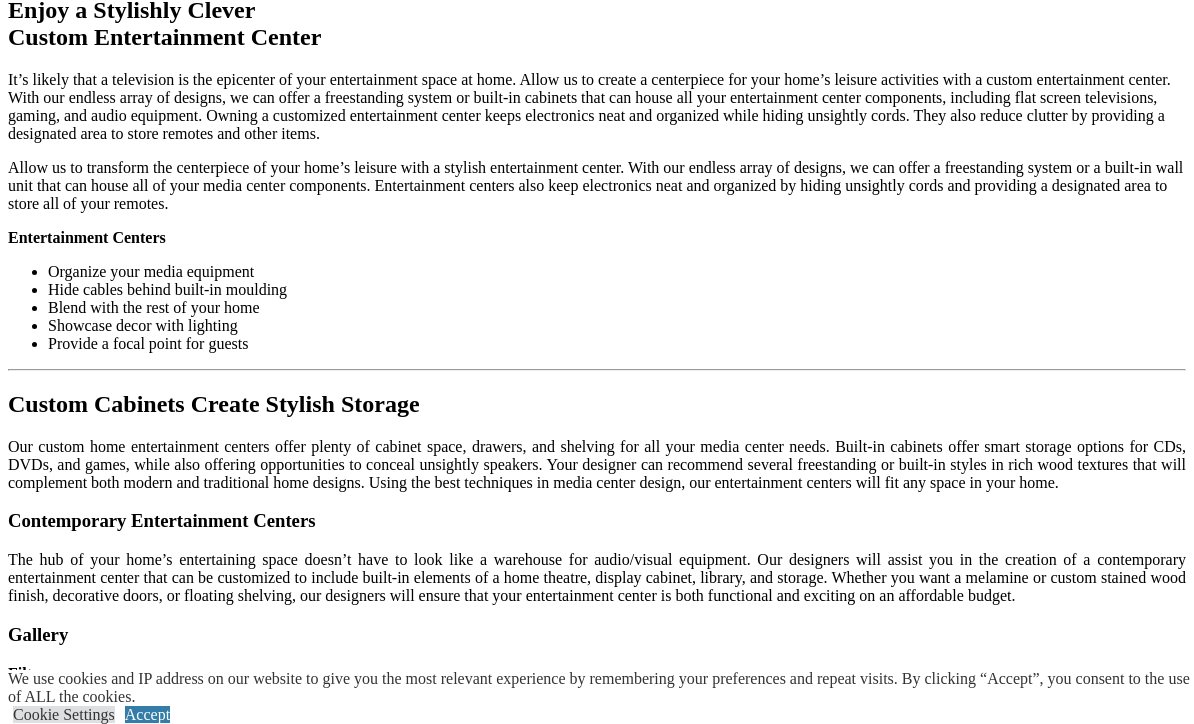 click on "Home Office" at bounding box center (90, -1011) 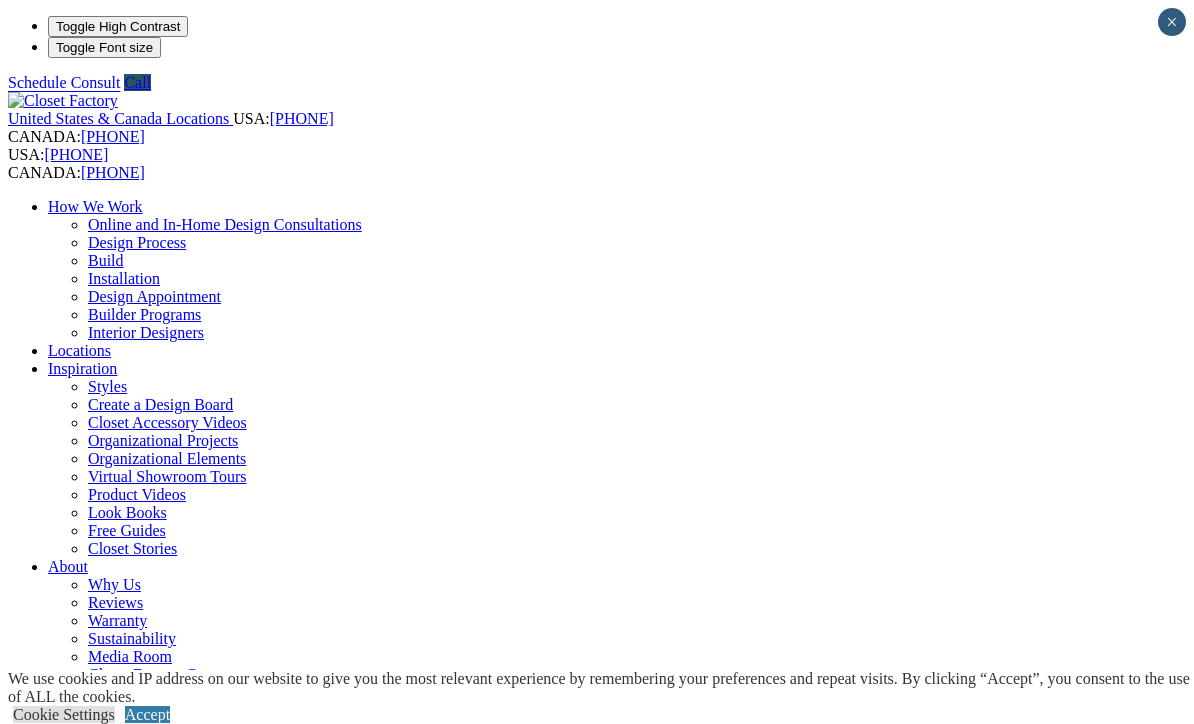 scroll, scrollTop: 0, scrollLeft: 0, axis: both 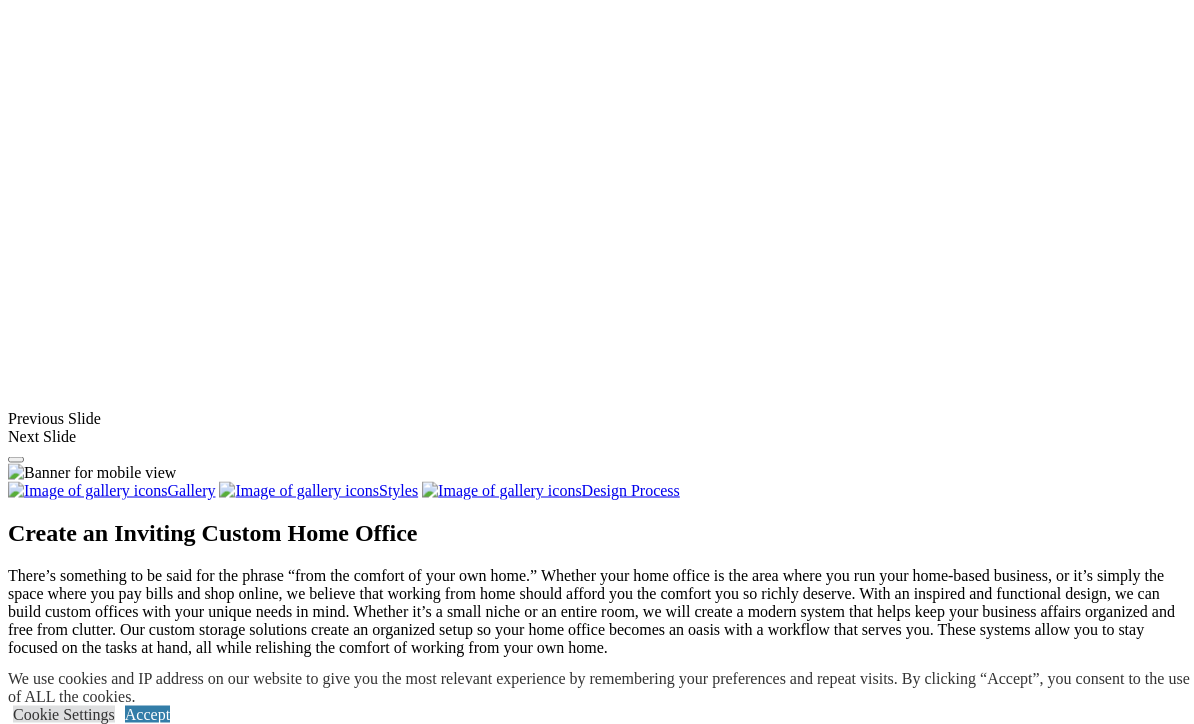 click at bounding box center [74, 1439] 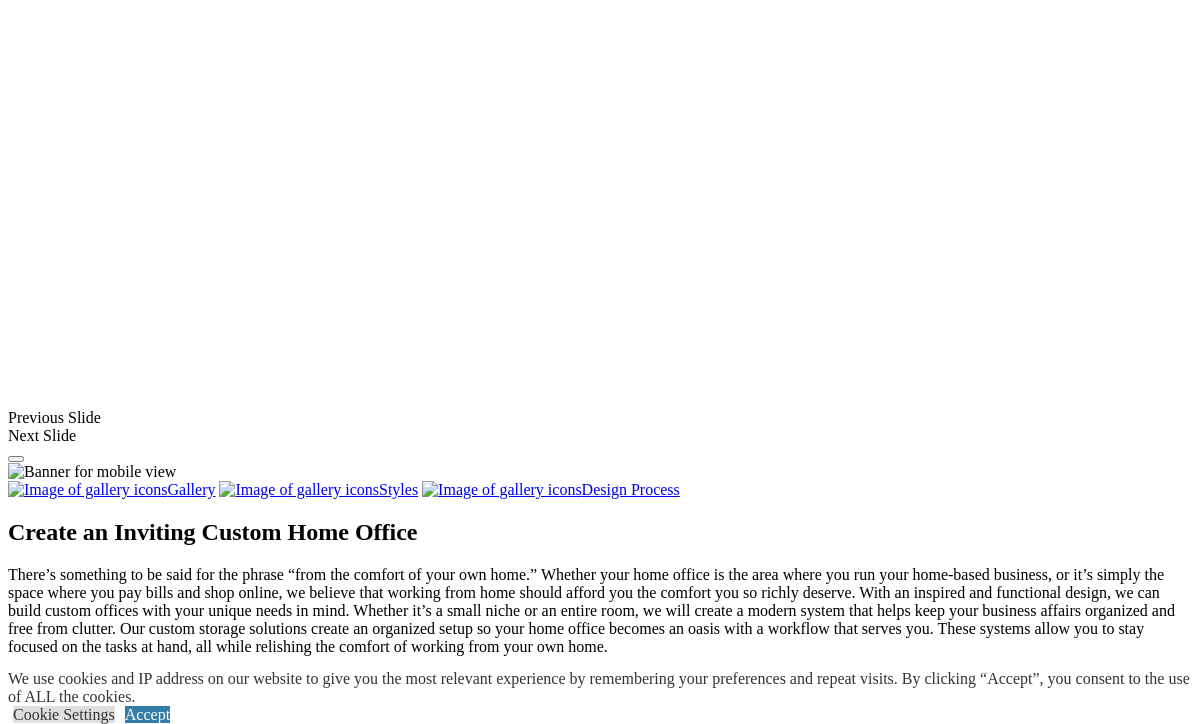 click at bounding box center (8, 36535) 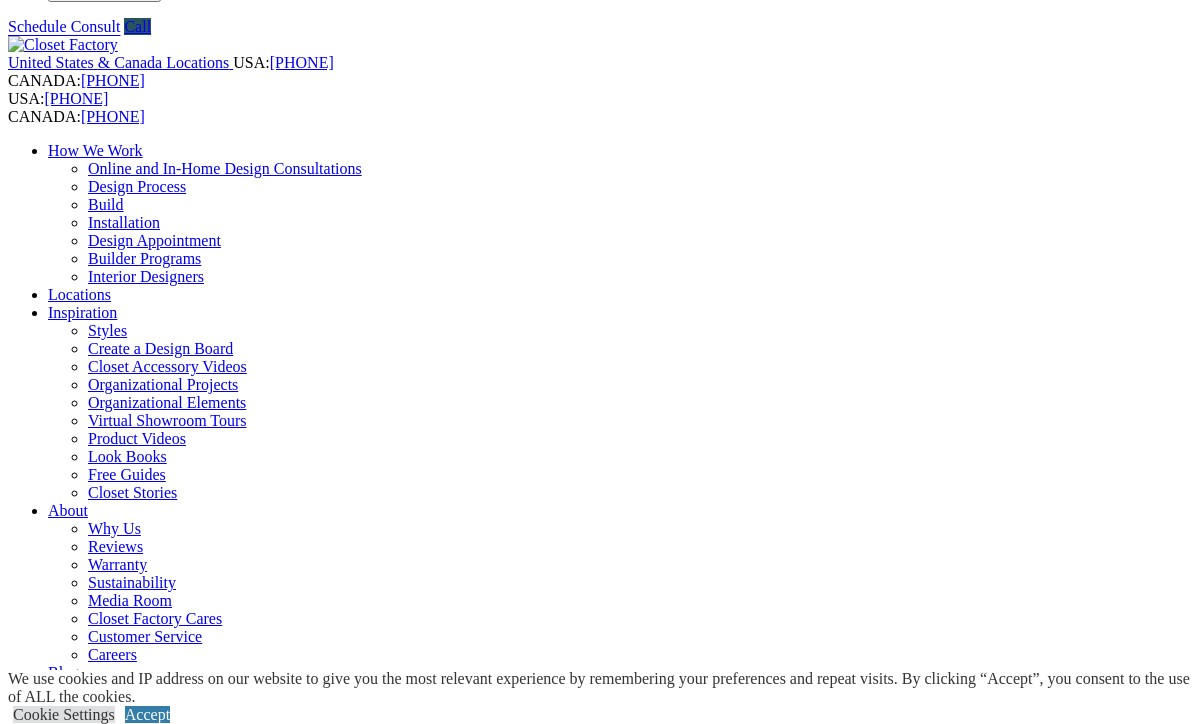 scroll, scrollTop: 0, scrollLeft: 0, axis: both 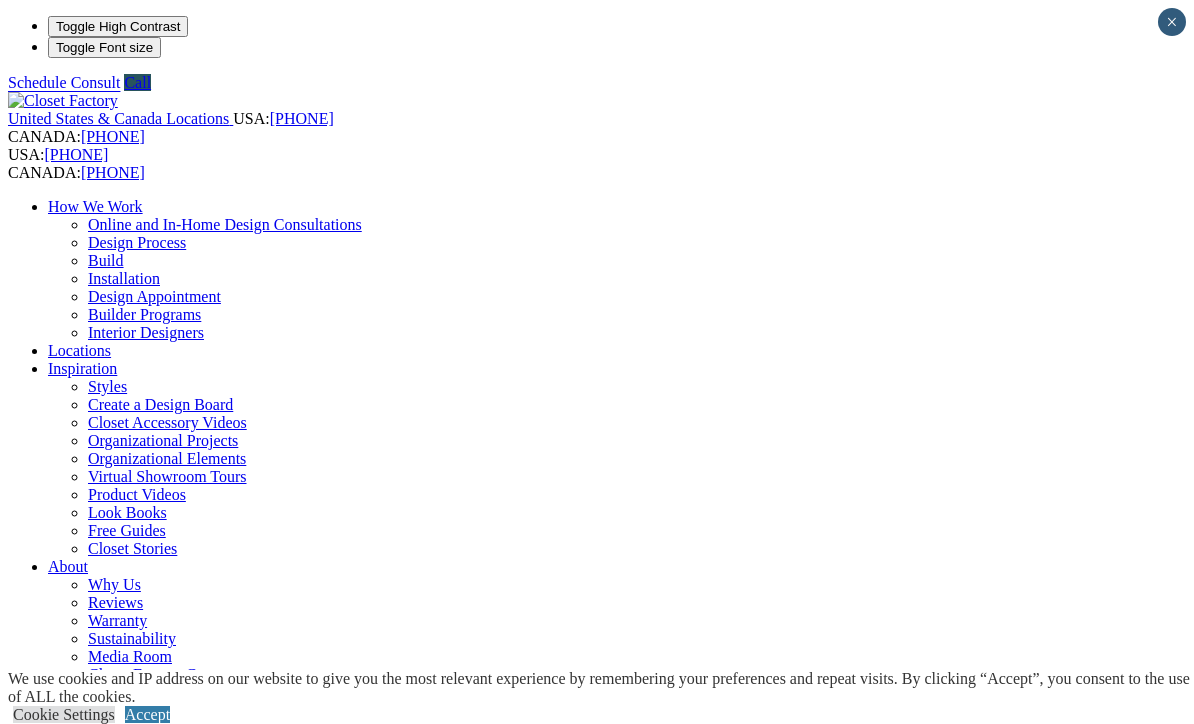 click on "Custom Closets" at bounding box center [98, 832] 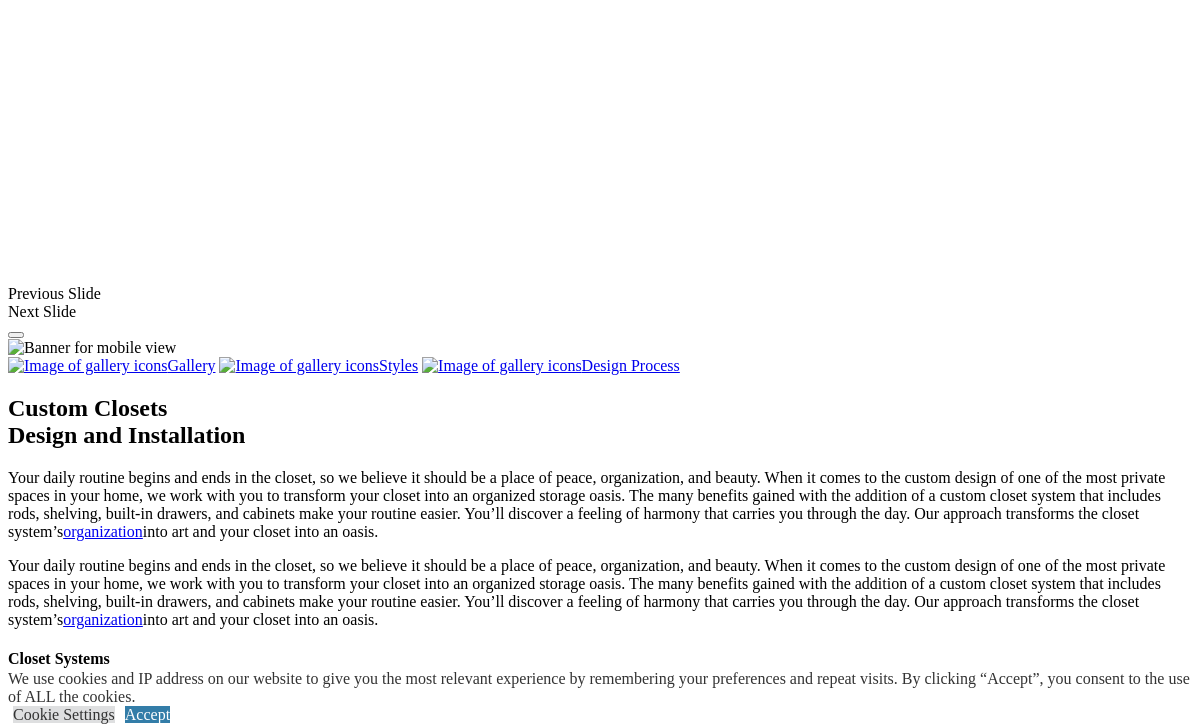 scroll, scrollTop: 1733, scrollLeft: 0, axis: vertical 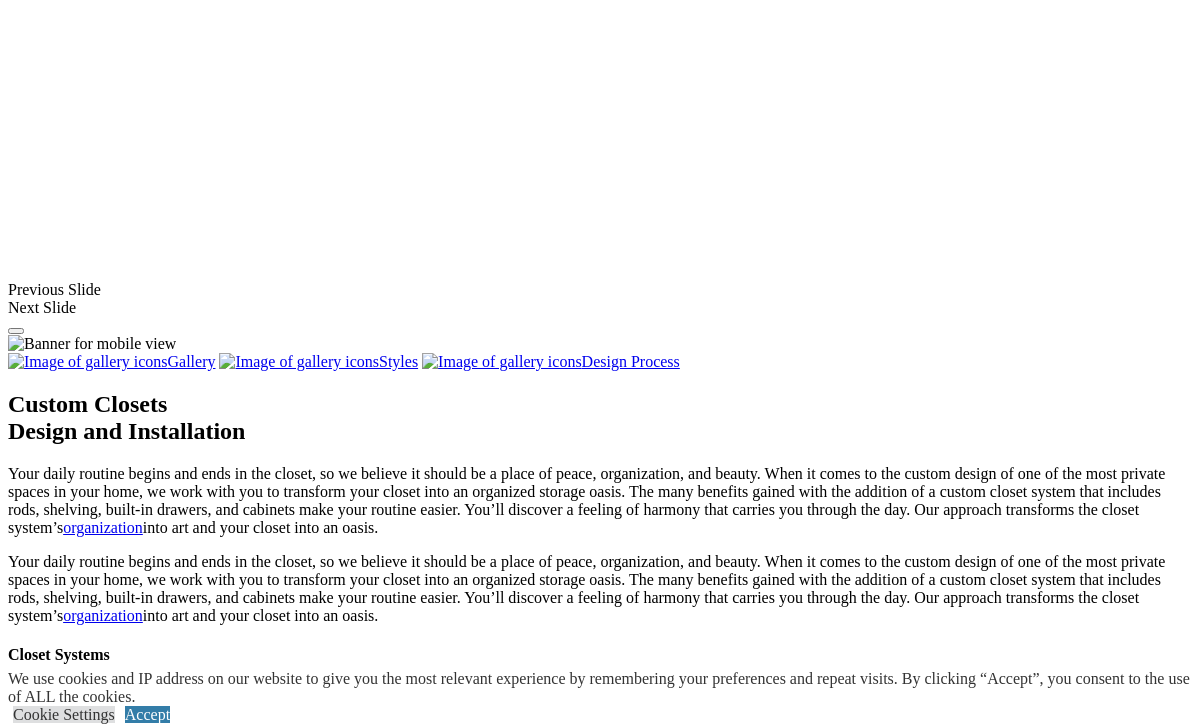 click at bounding box center [120, 1846] 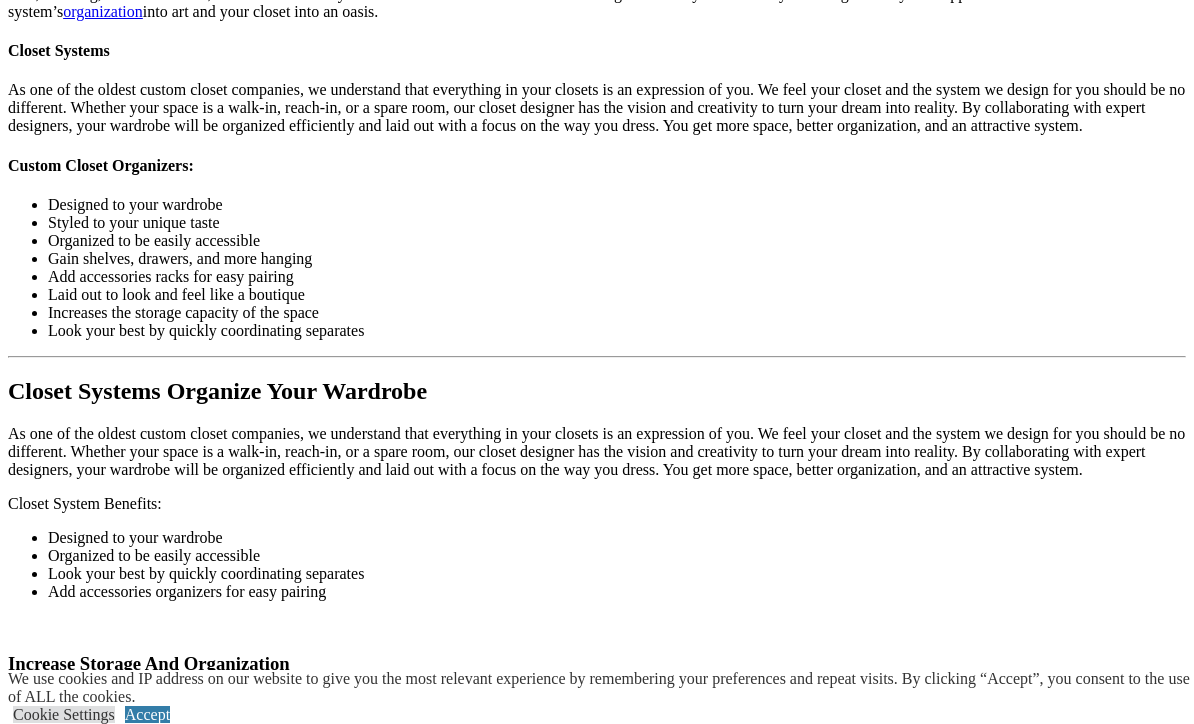 click on "Load More" at bounding box center [44, 2092] 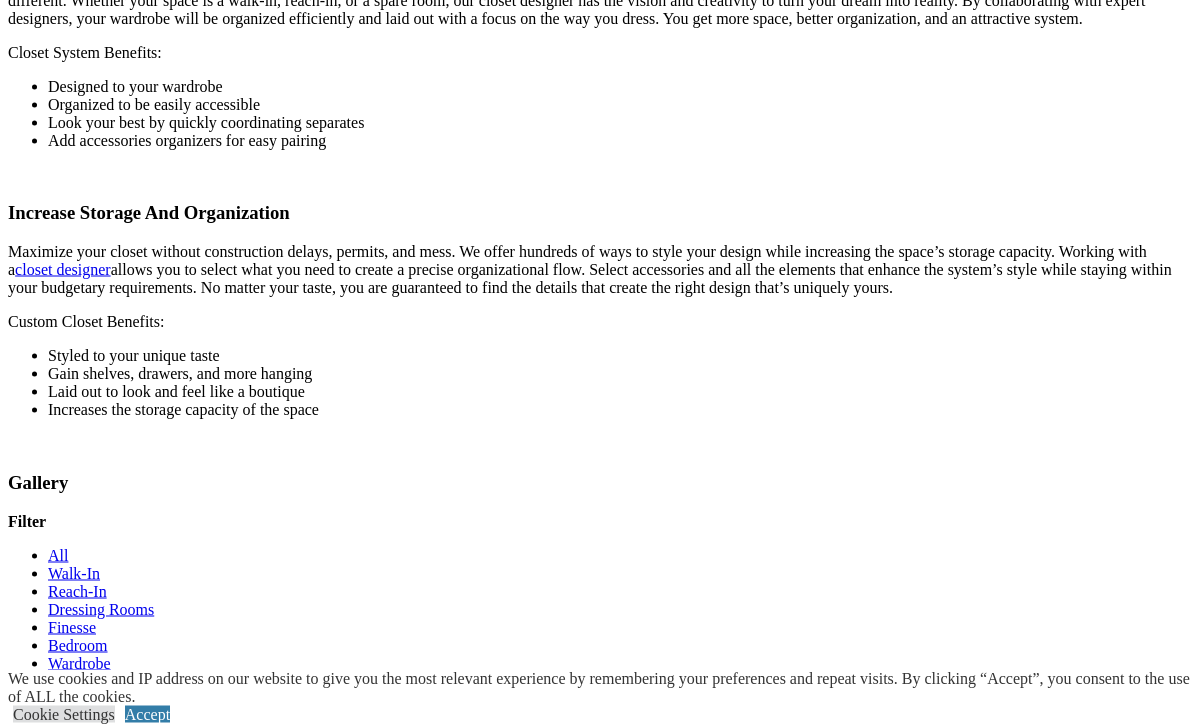 scroll, scrollTop: 2789, scrollLeft: 0, axis: vertical 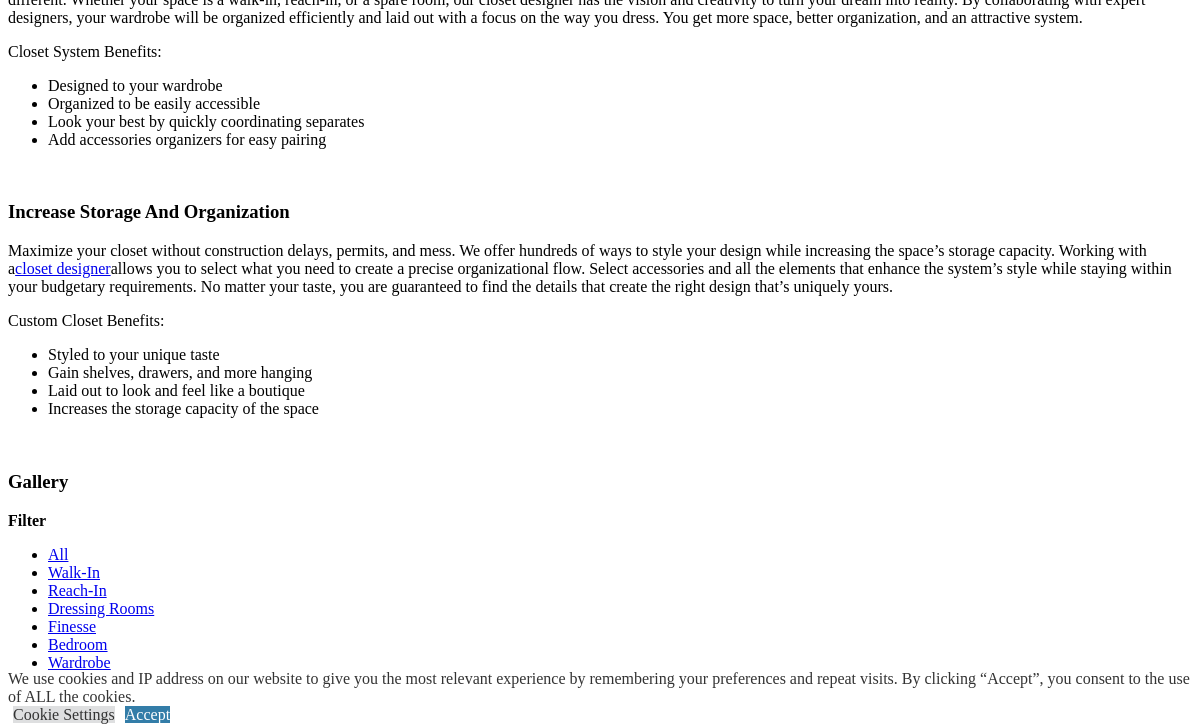 click at bounding box center (457, 2011) 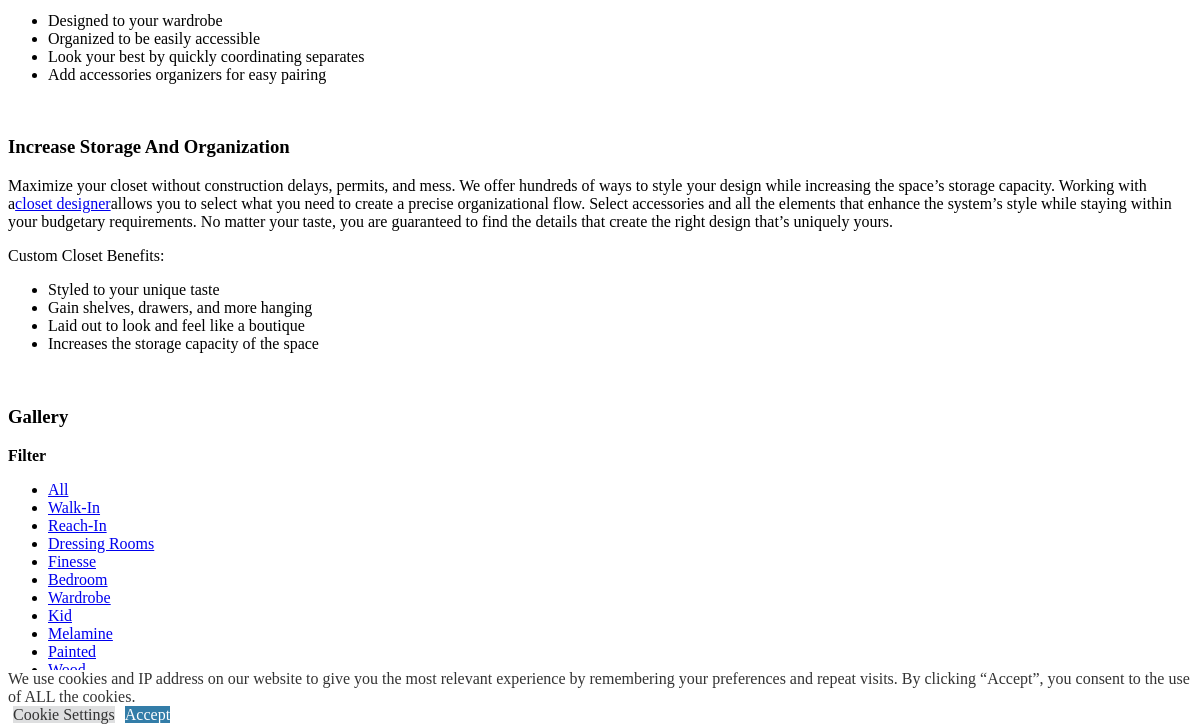 scroll, scrollTop: 2855, scrollLeft: 0, axis: vertical 